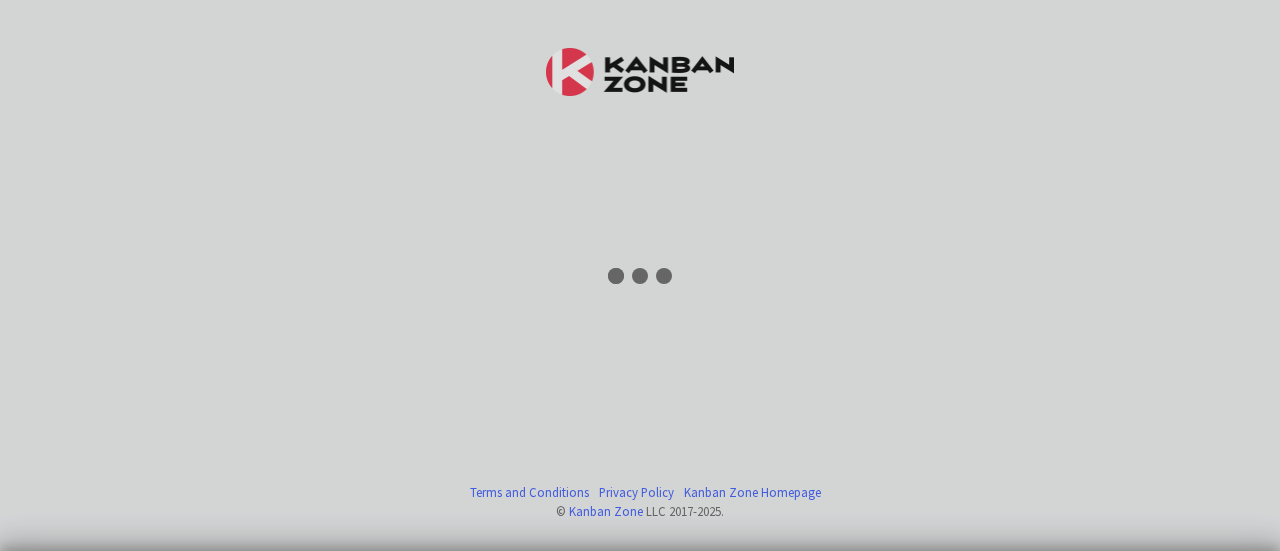 scroll, scrollTop: 0, scrollLeft: 0, axis: both 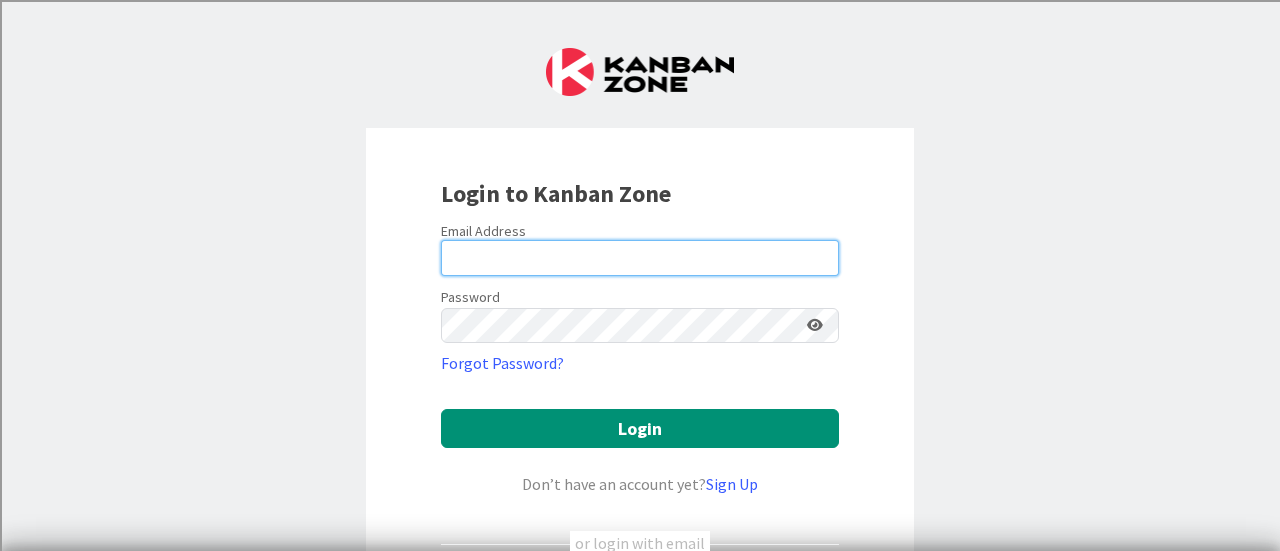 click at bounding box center (640, 258) 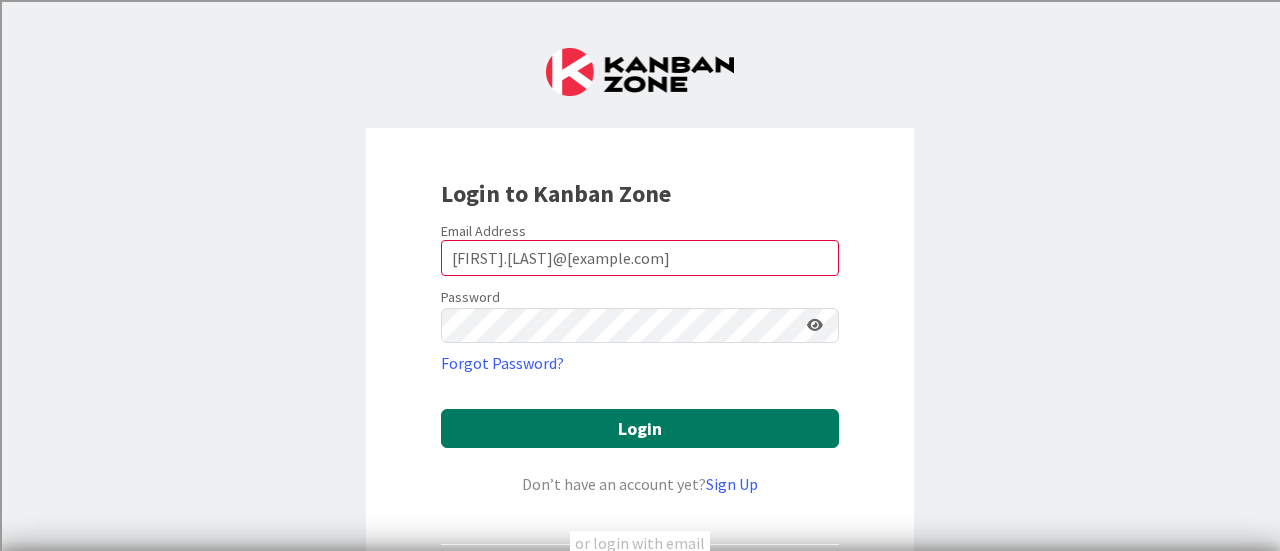 click on "Login" at bounding box center (640, 428) 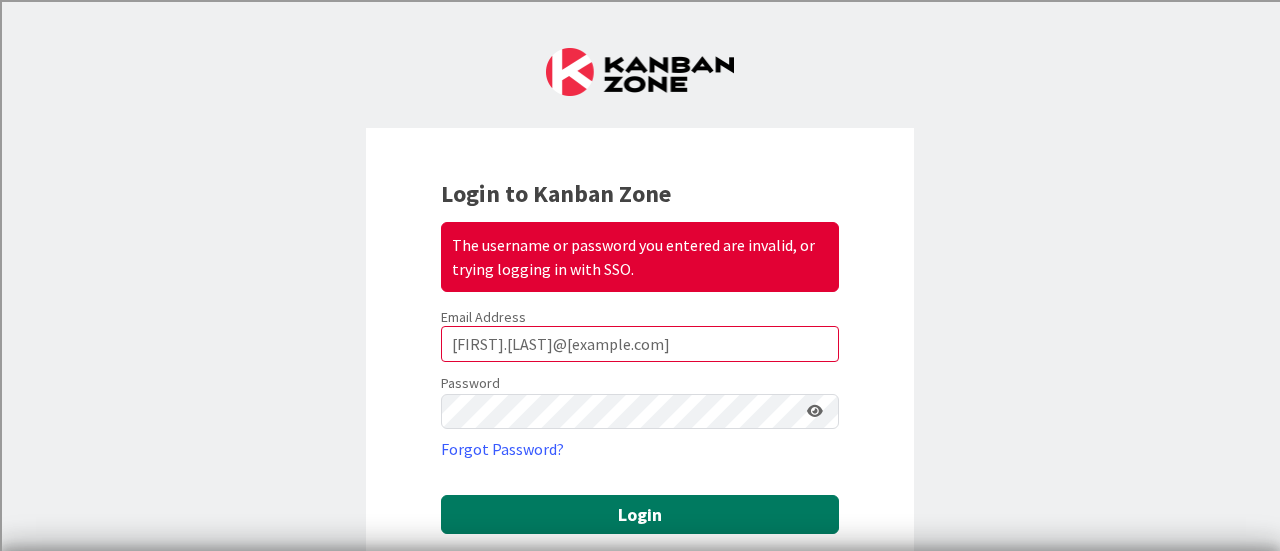 click on "Login" at bounding box center (640, 514) 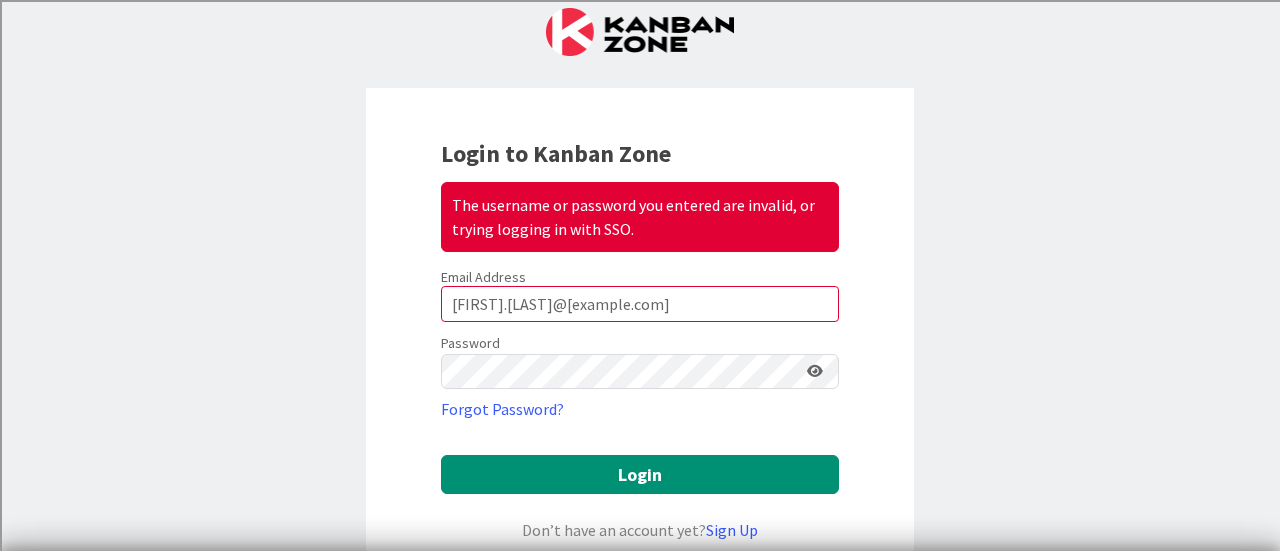 scroll, scrollTop: 186, scrollLeft: 0, axis: vertical 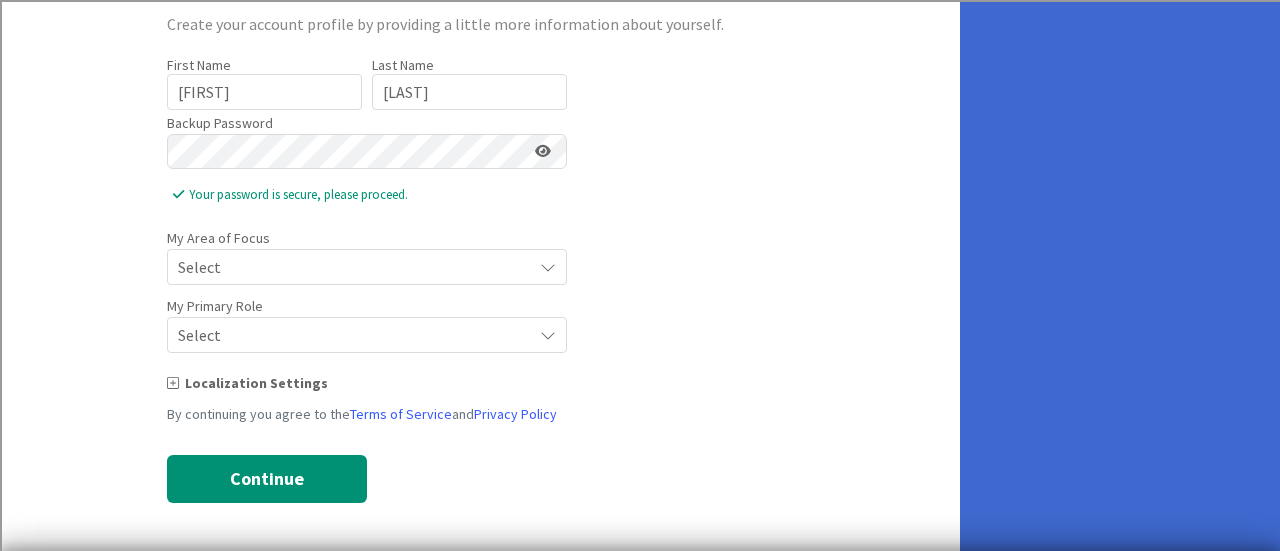 click at bounding box center [548, 267] 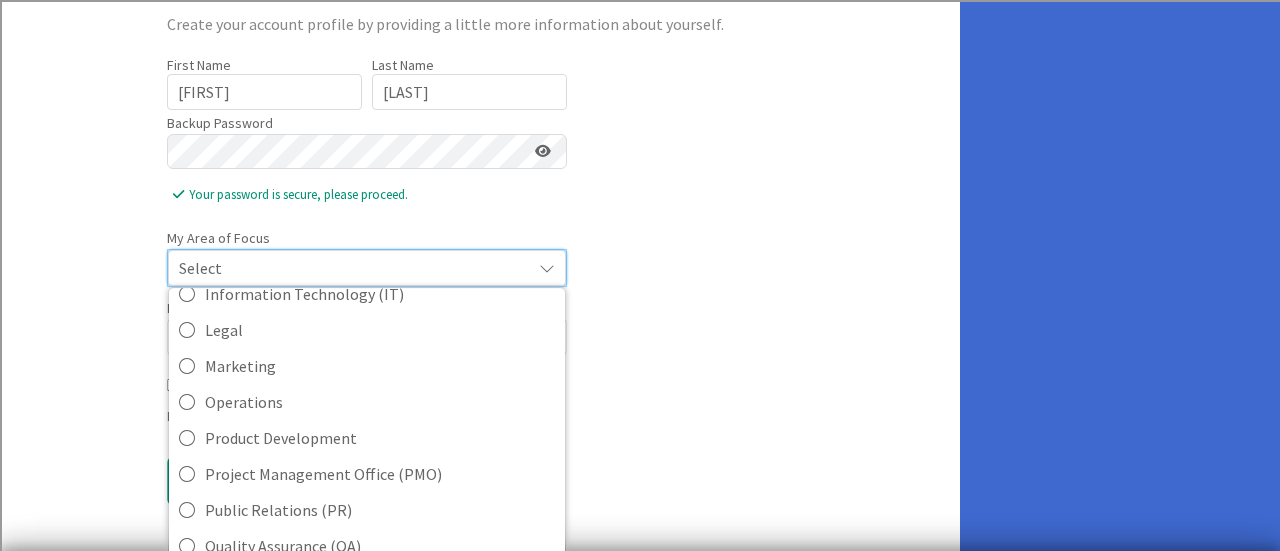 scroll, scrollTop: 416, scrollLeft: 0, axis: vertical 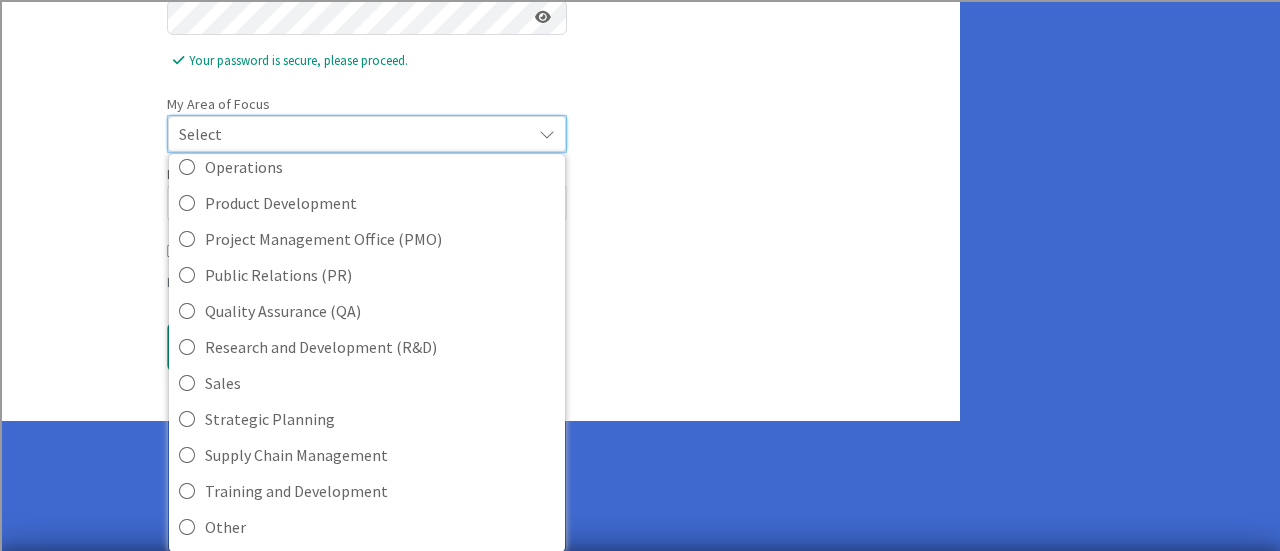 click on "Localization Settings" at bounding box center [480, 251] 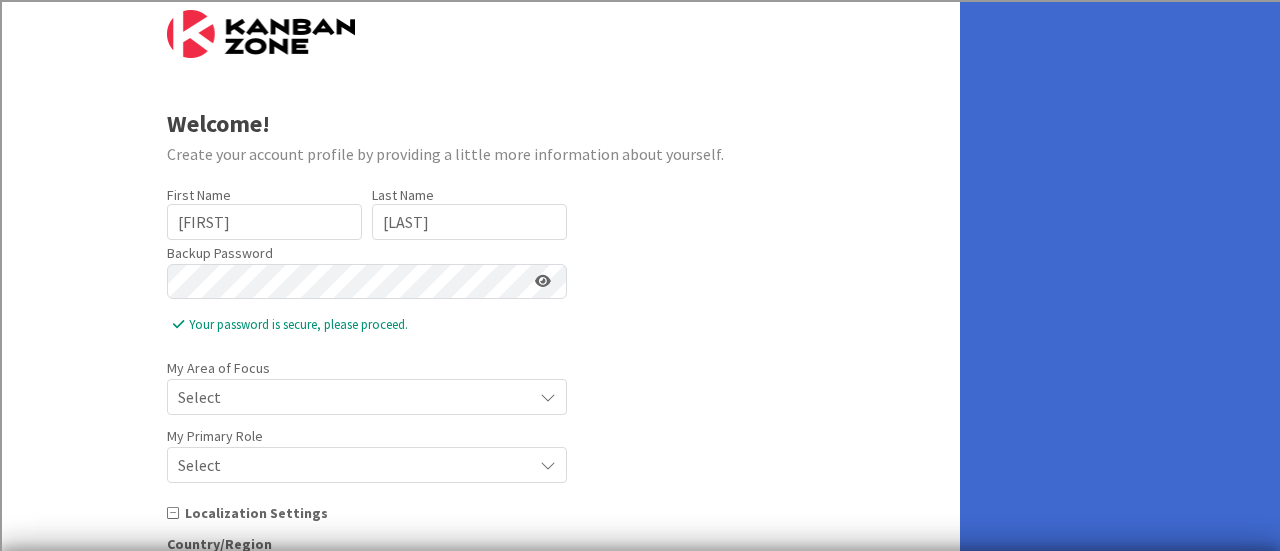 scroll, scrollTop: 0, scrollLeft: 0, axis: both 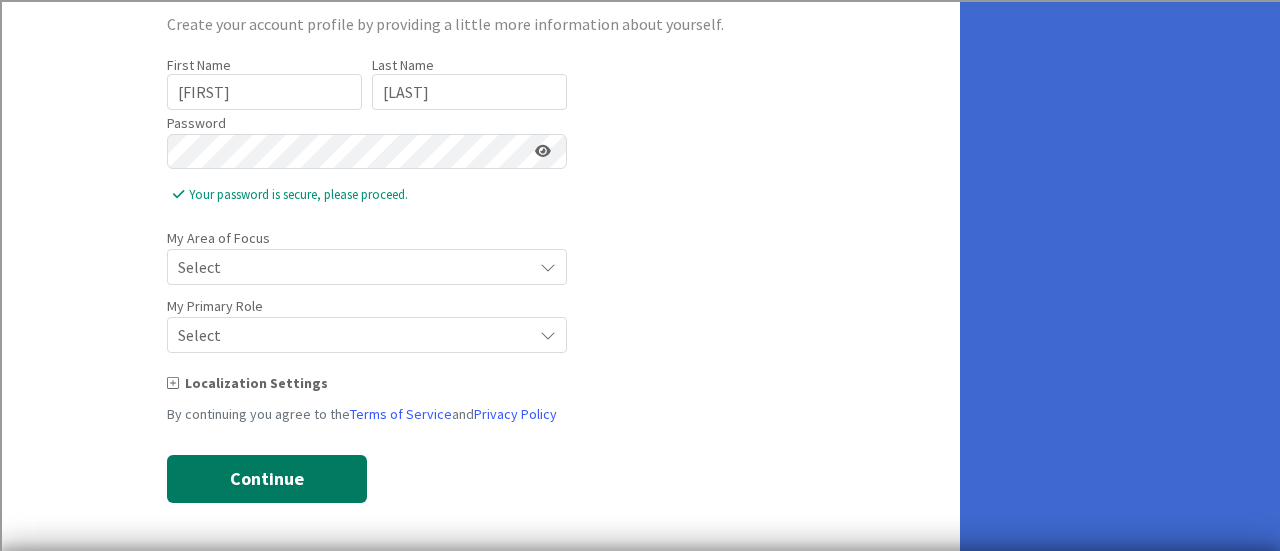 click on "Continue" at bounding box center (267, 479) 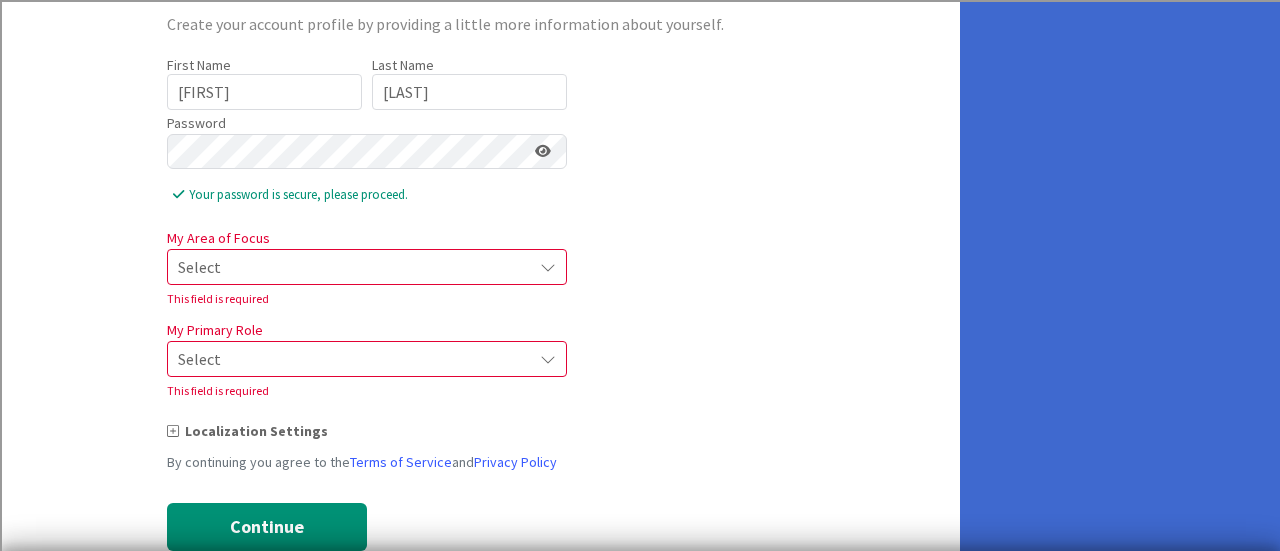 click at bounding box center (548, 267) 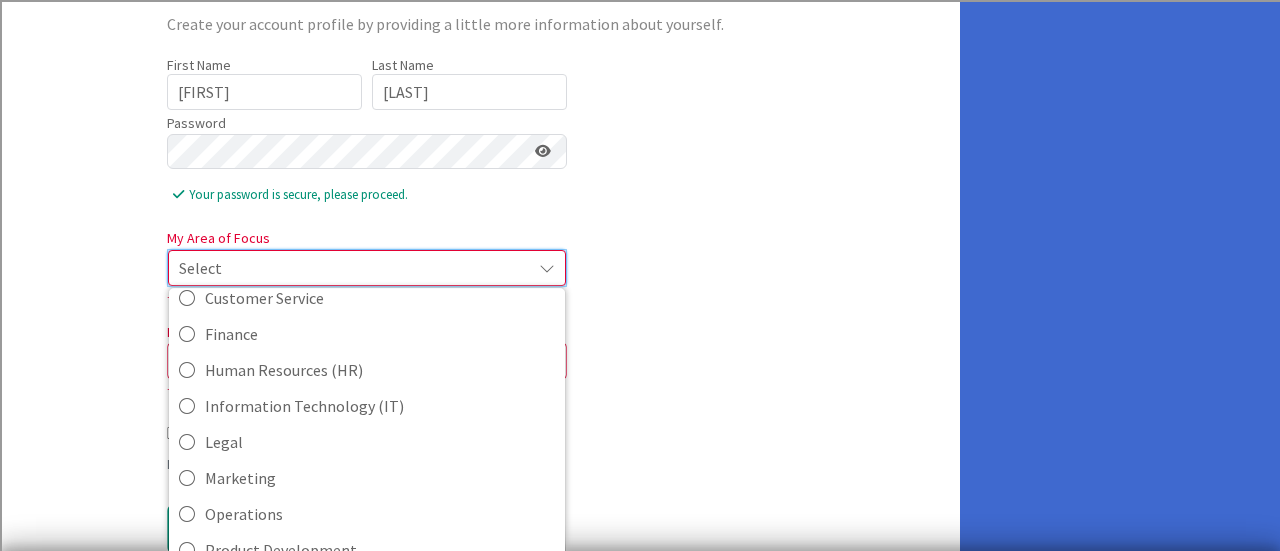 scroll, scrollTop: 445, scrollLeft: 0, axis: vertical 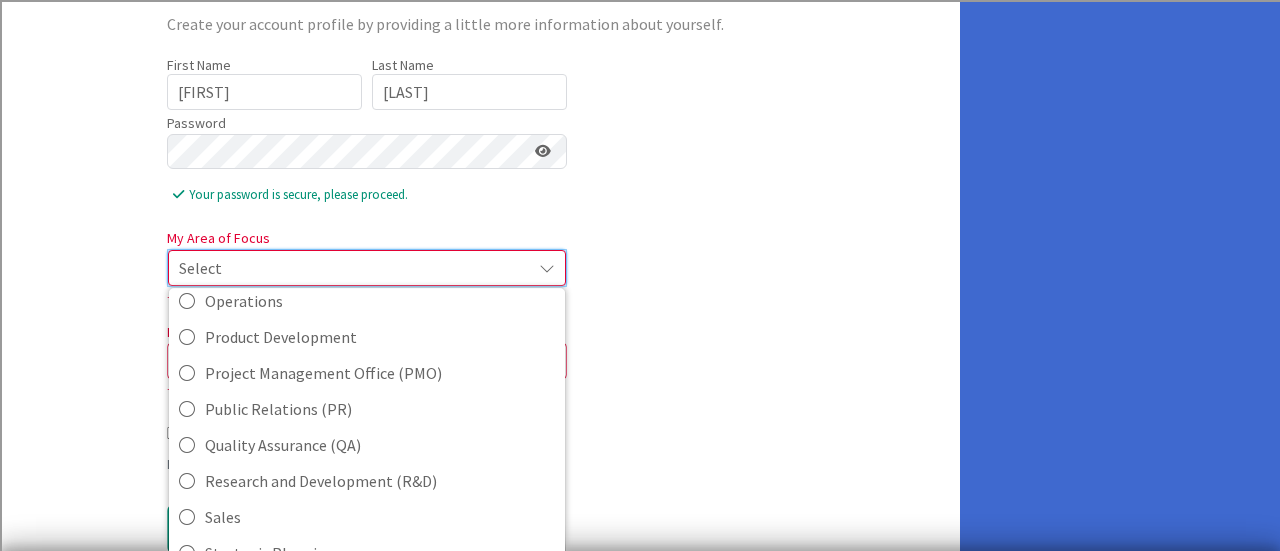 click on "Localization Settings" at bounding box center (480, 433) 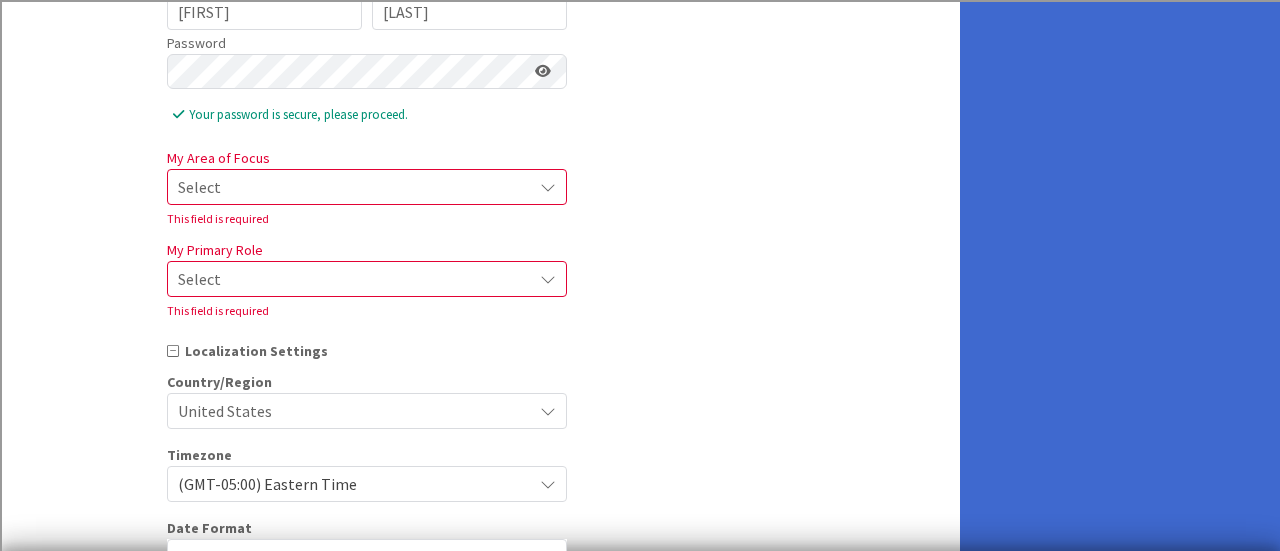 scroll, scrollTop: 300, scrollLeft: 0, axis: vertical 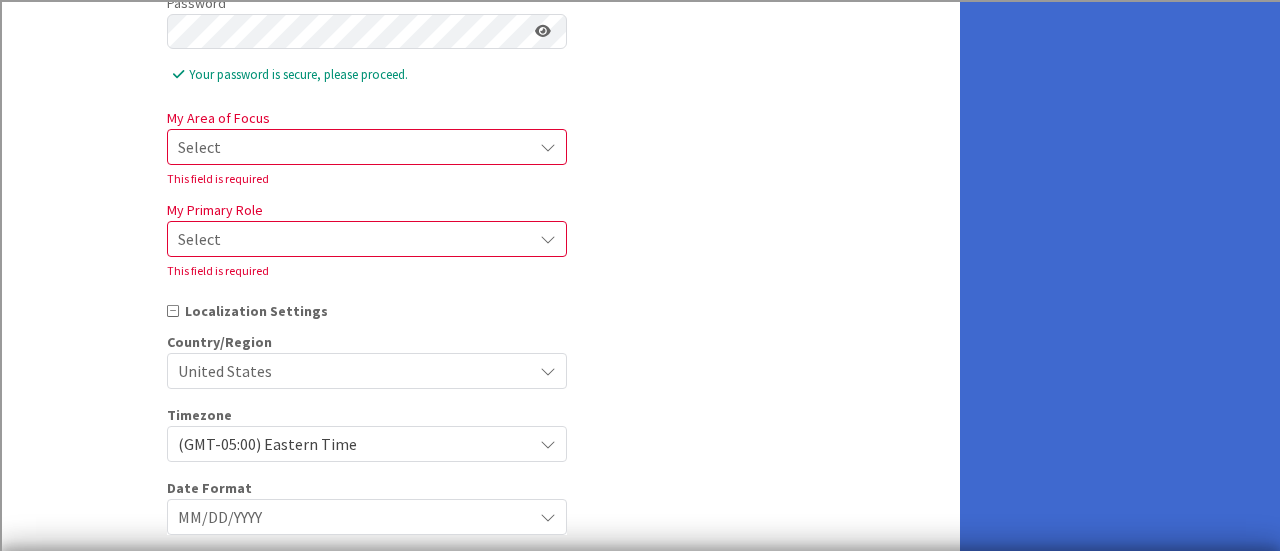 click at bounding box center (548, 147) 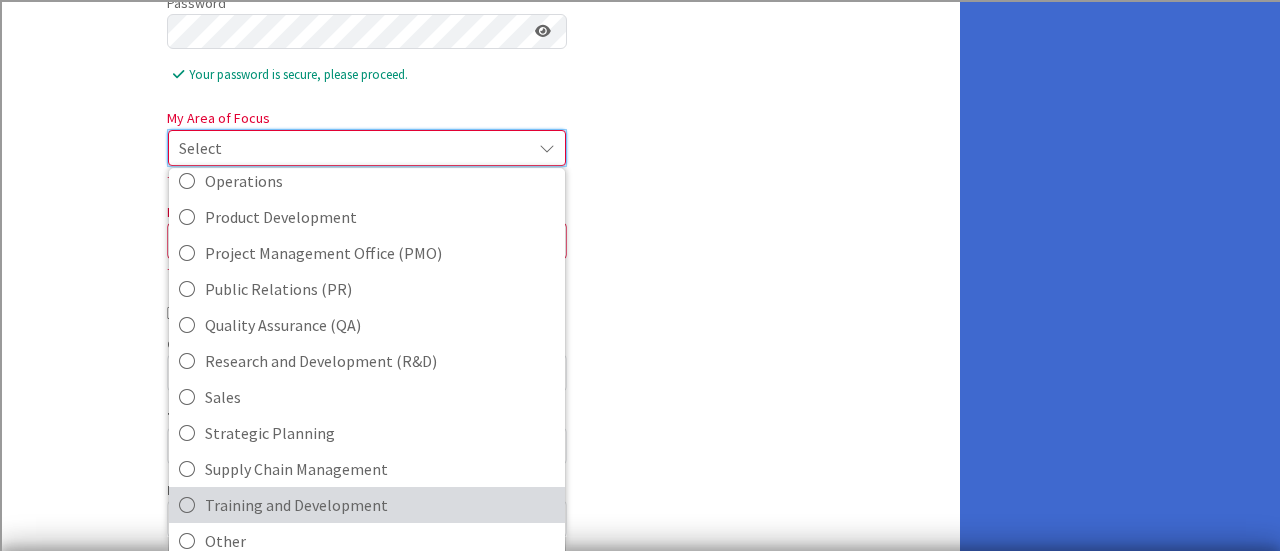 click at bounding box center (187, 505) 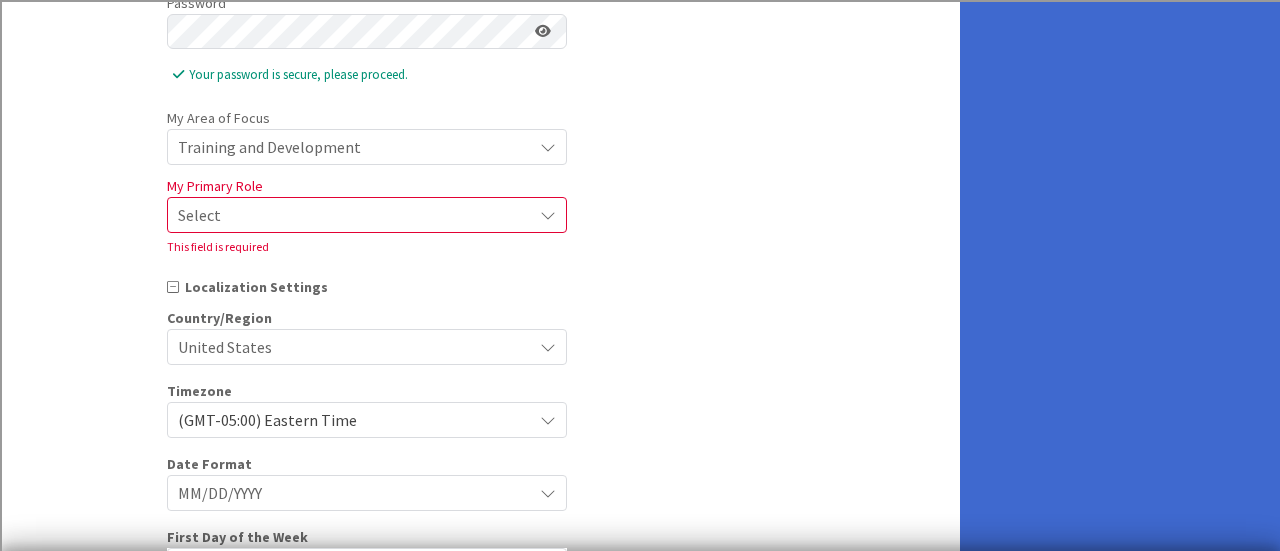 click at bounding box center [548, 215] 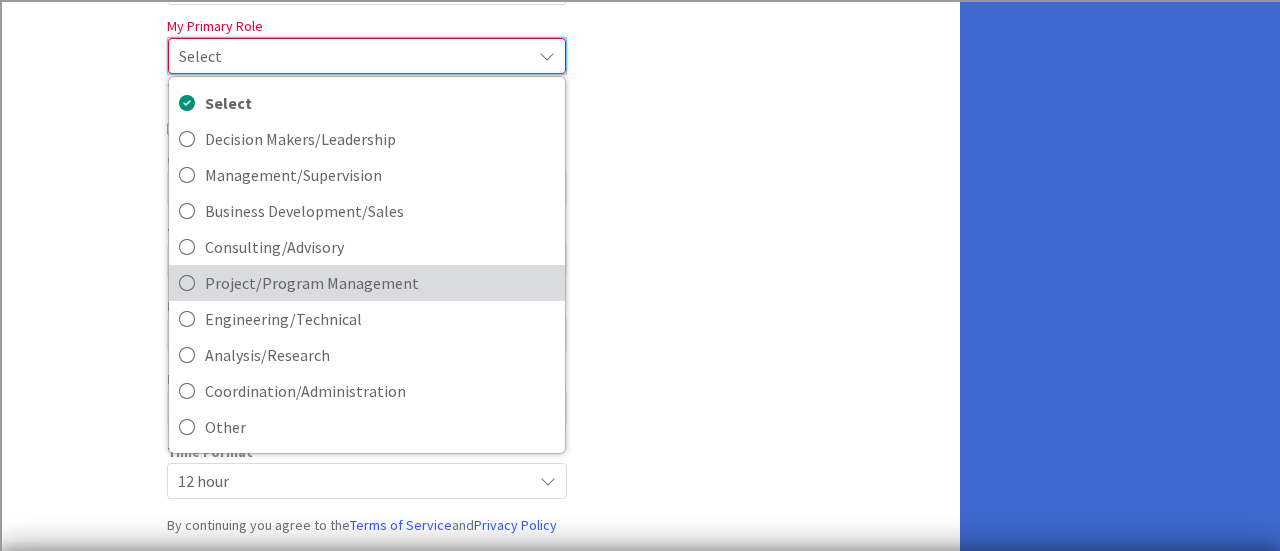 scroll, scrollTop: 500, scrollLeft: 0, axis: vertical 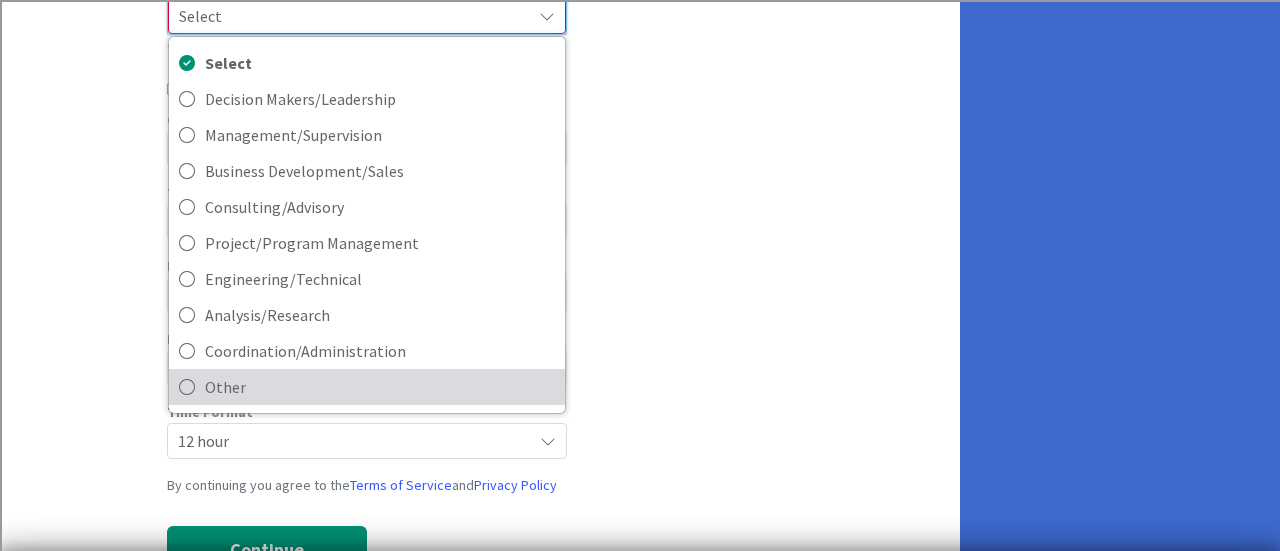 click at bounding box center (187, 387) 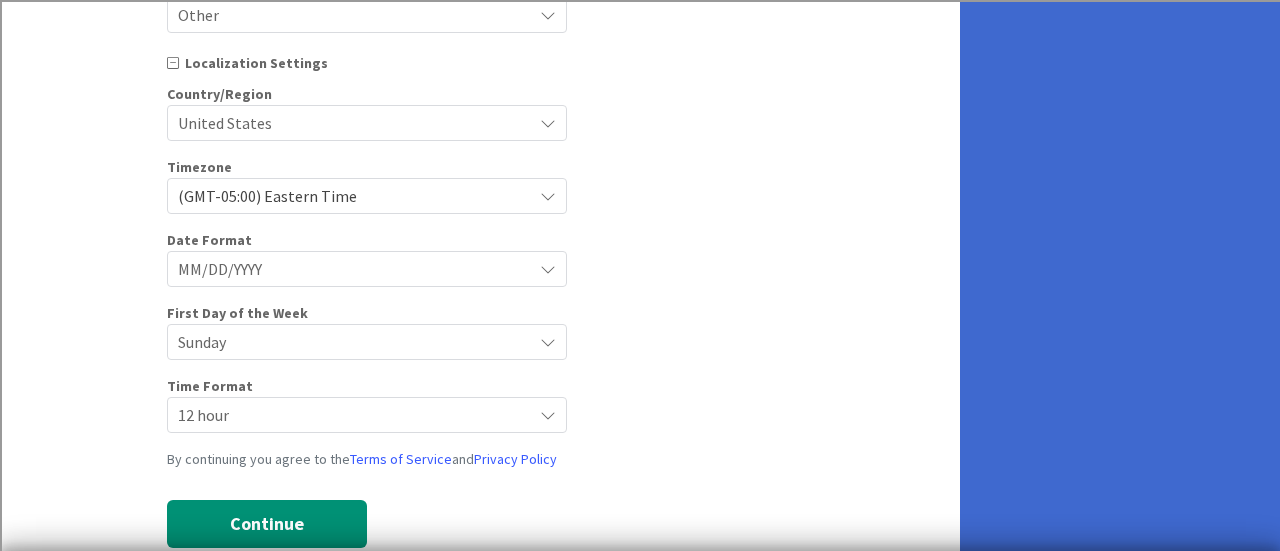 scroll, scrollTop: 500, scrollLeft: 0, axis: vertical 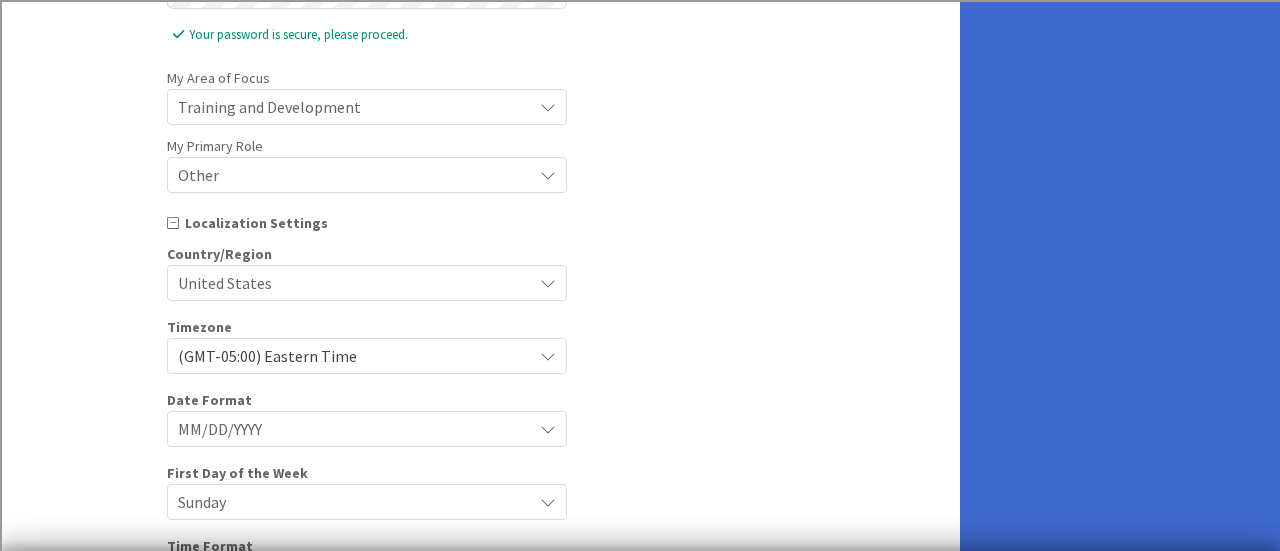 click at bounding box center (548, 107) 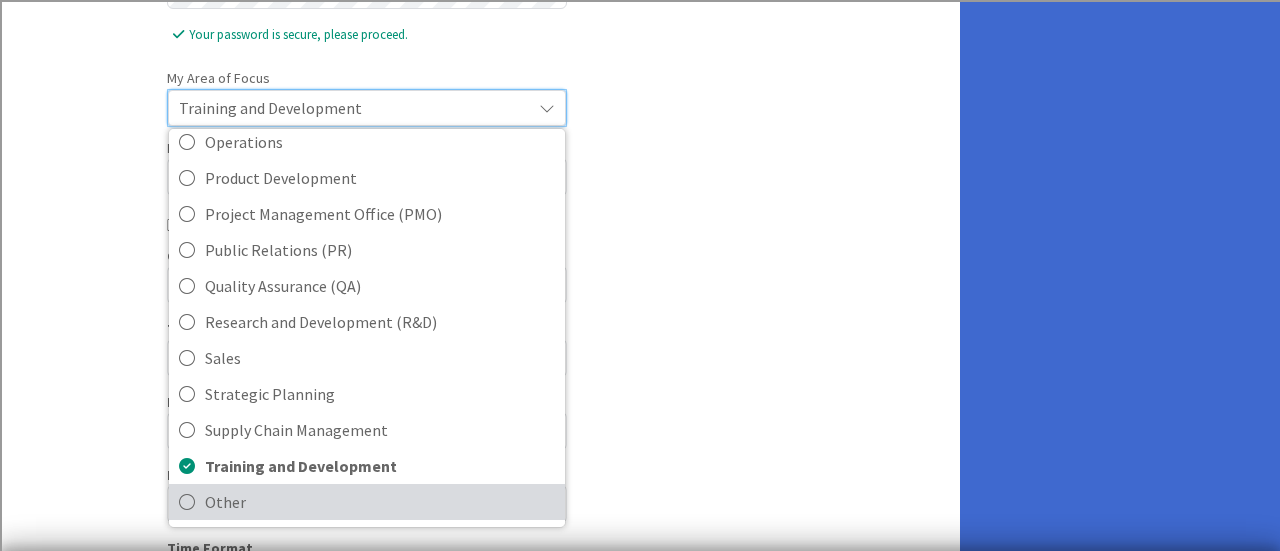 click at bounding box center [187, 502] 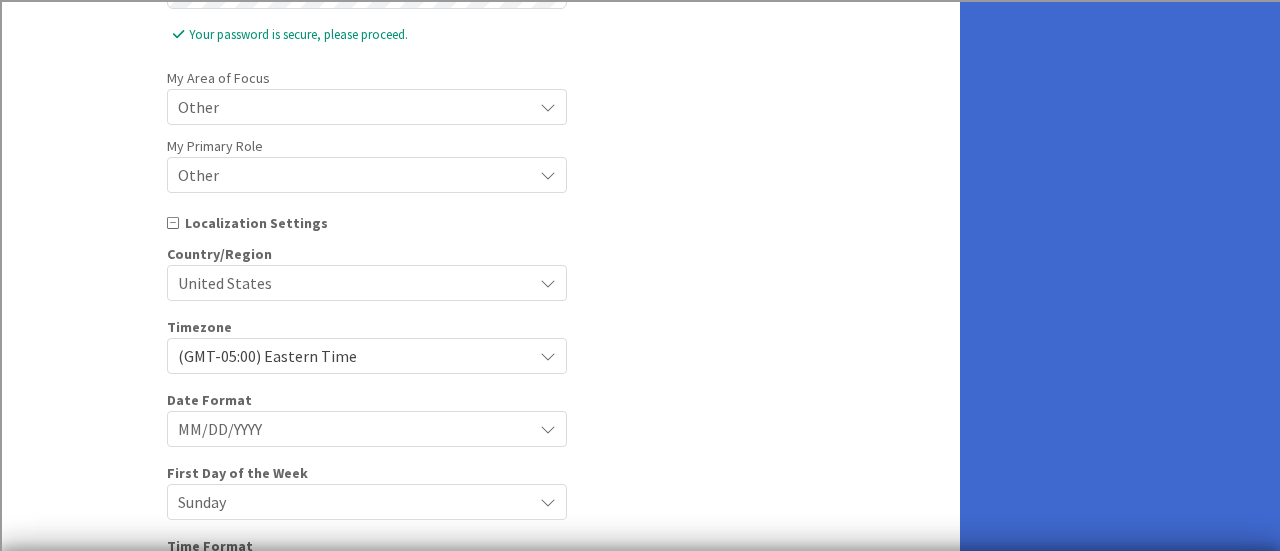 click on "Timezone (GMT-05:00) Eastern Time" at bounding box center (480, 345) 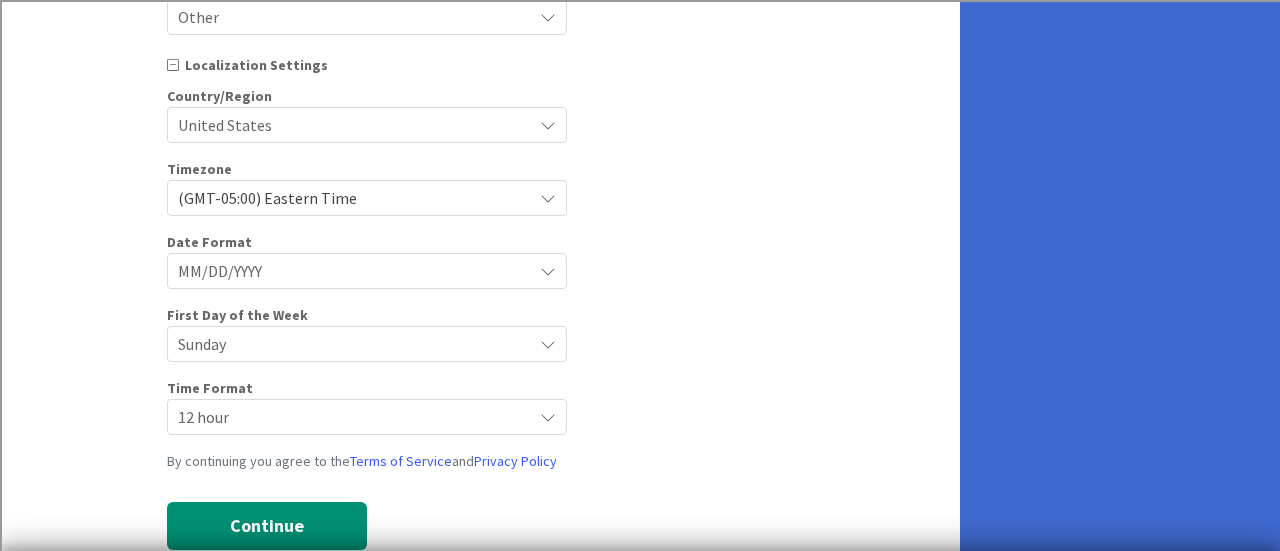 scroll, scrollTop: 500, scrollLeft: 0, axis: vertical 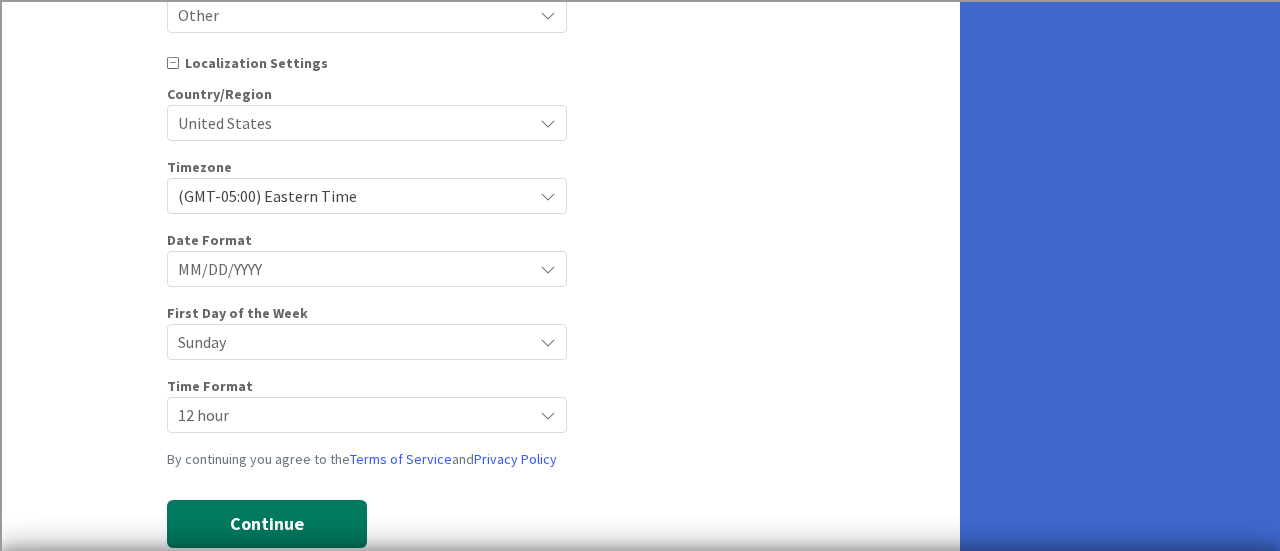 click on "Continue" at bounding box center (267, 524) 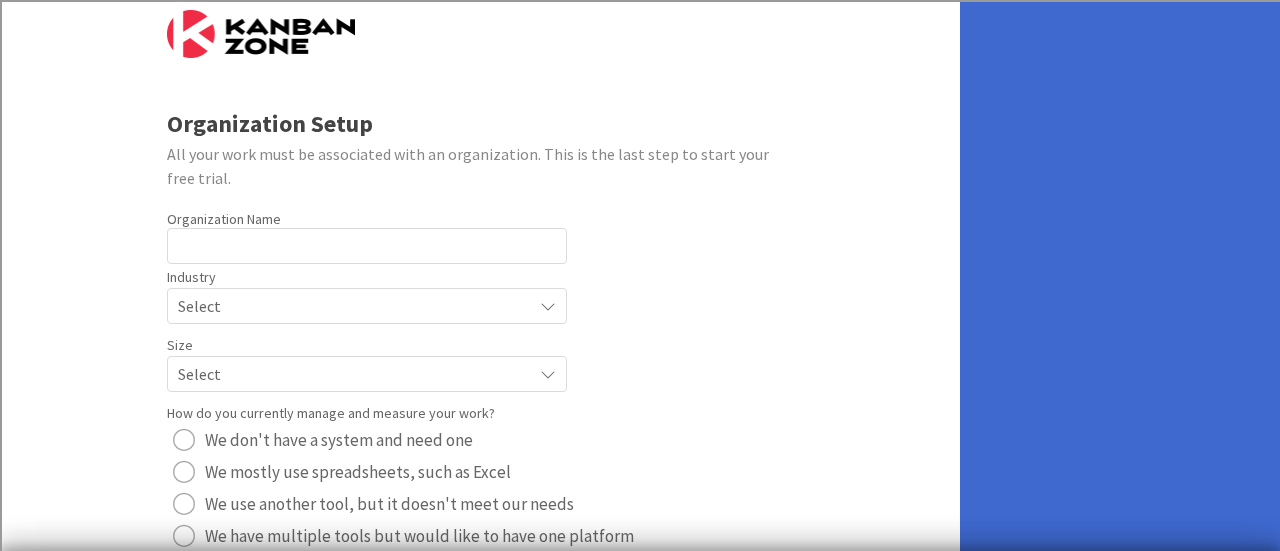 scroll, scrollTop: 0, scrollLeft: 0, axis: both 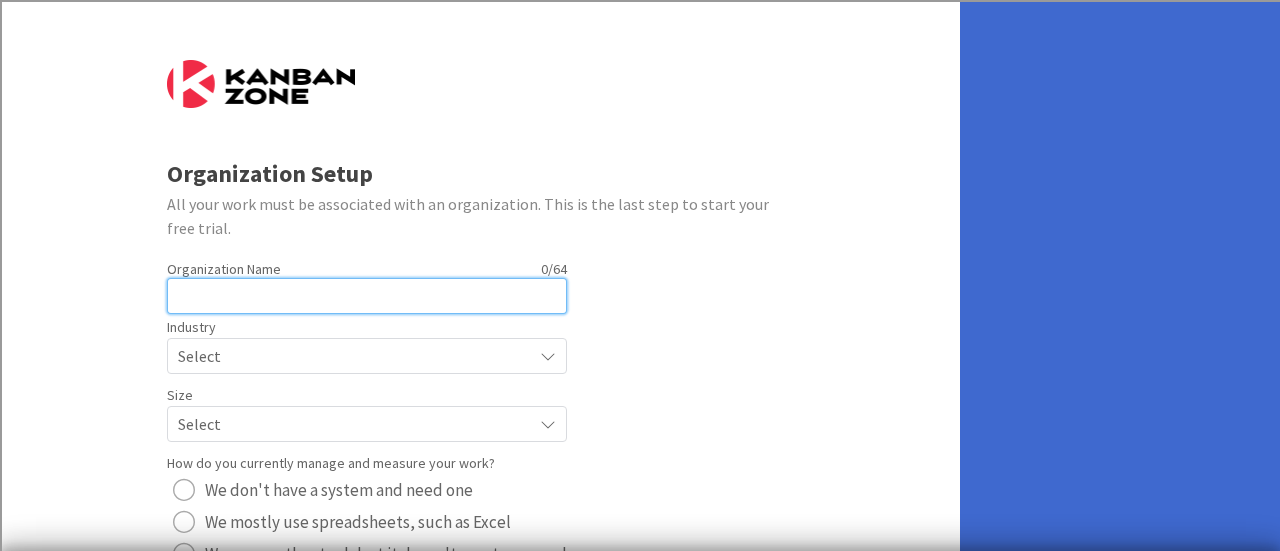 click at bounding box center [367, 296] 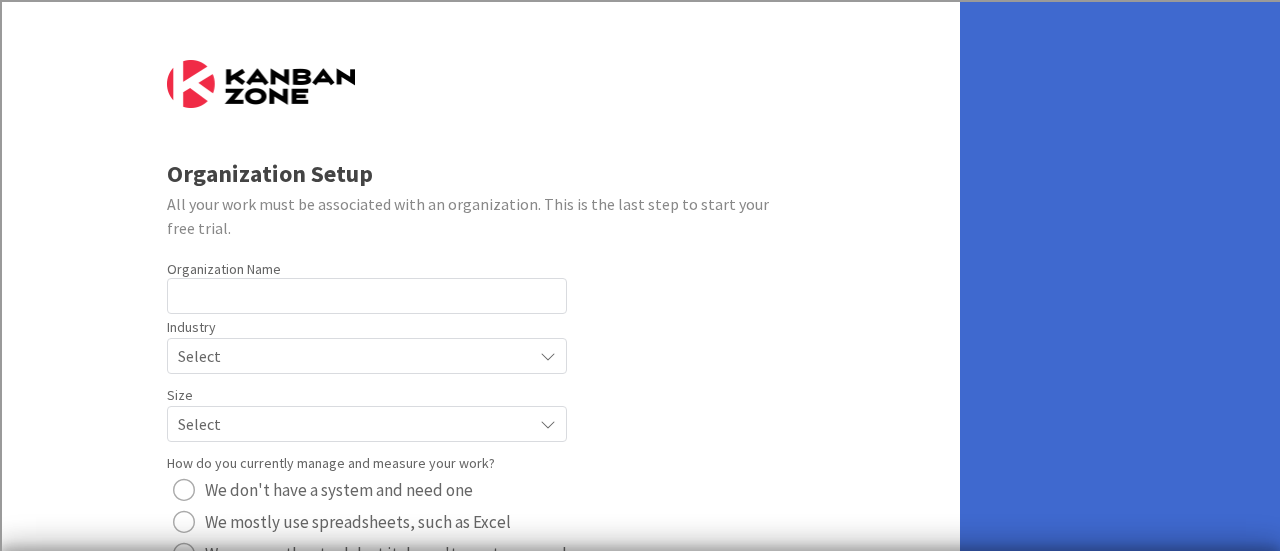 click at bounding box center (548, 356) 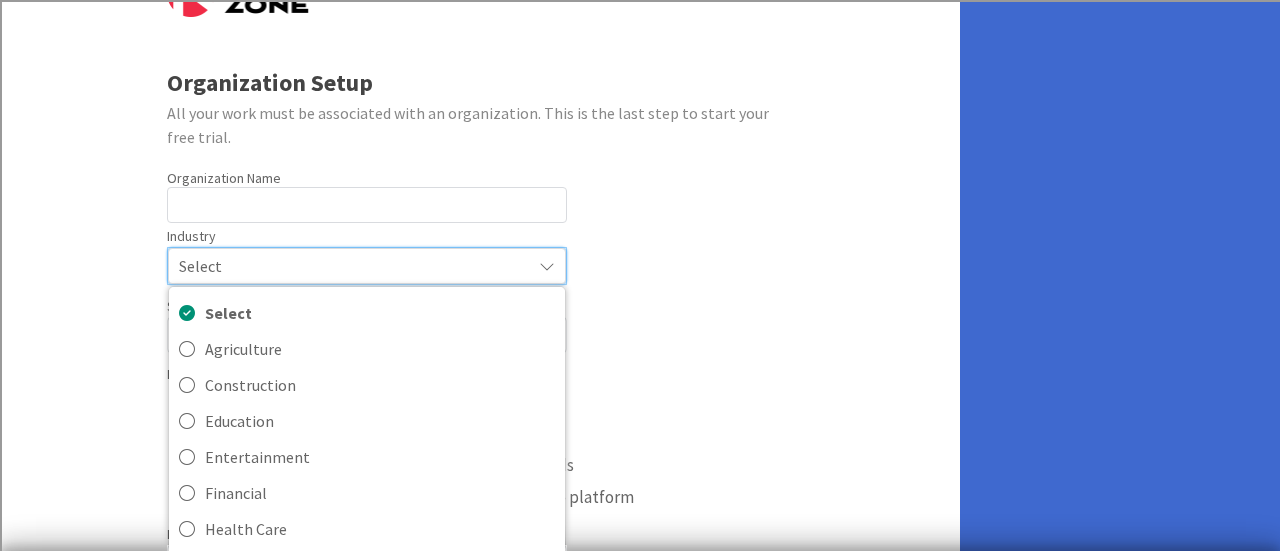 scroll, scrollTop: 120, scrollLeft: 0, axis: vertical 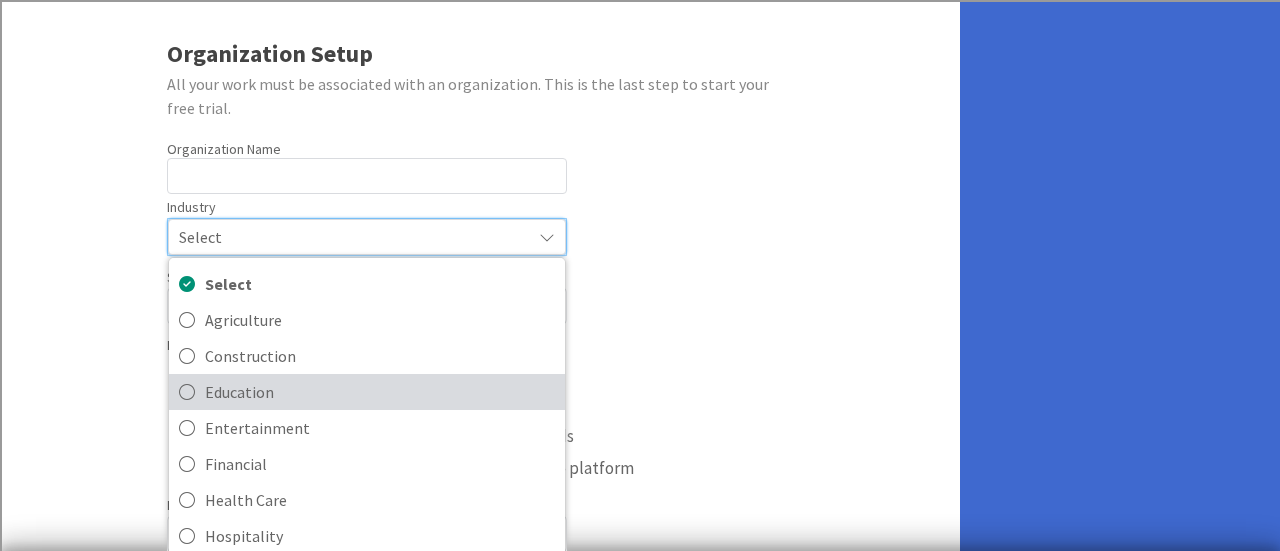 click at bounding box center [187, 392] 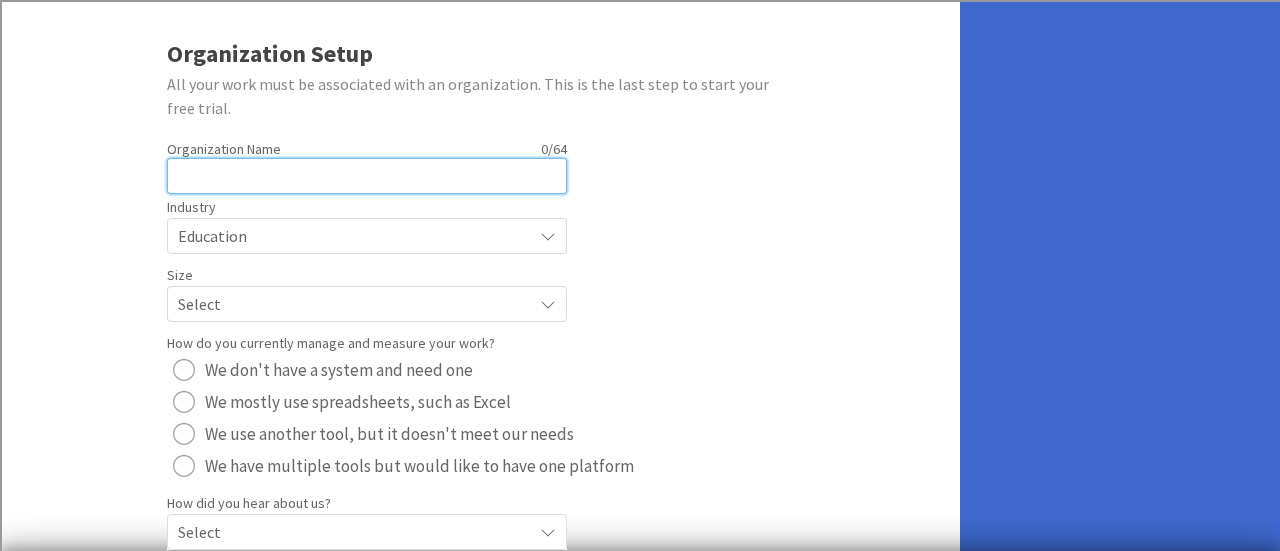 click at bounding box center (367, 176) 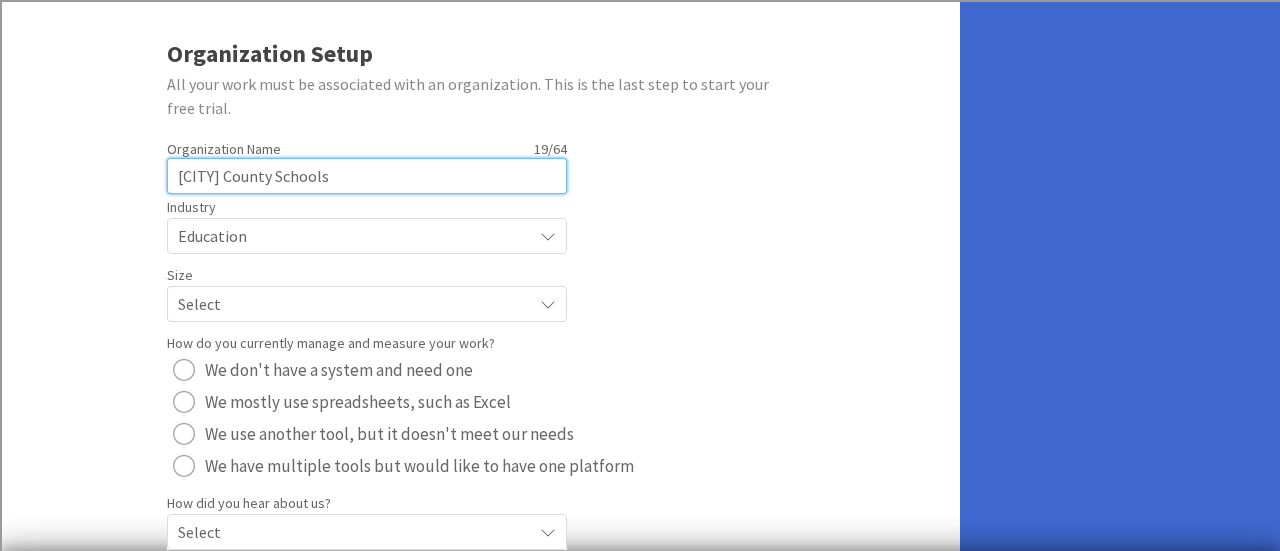 type on "Knox County Schools" 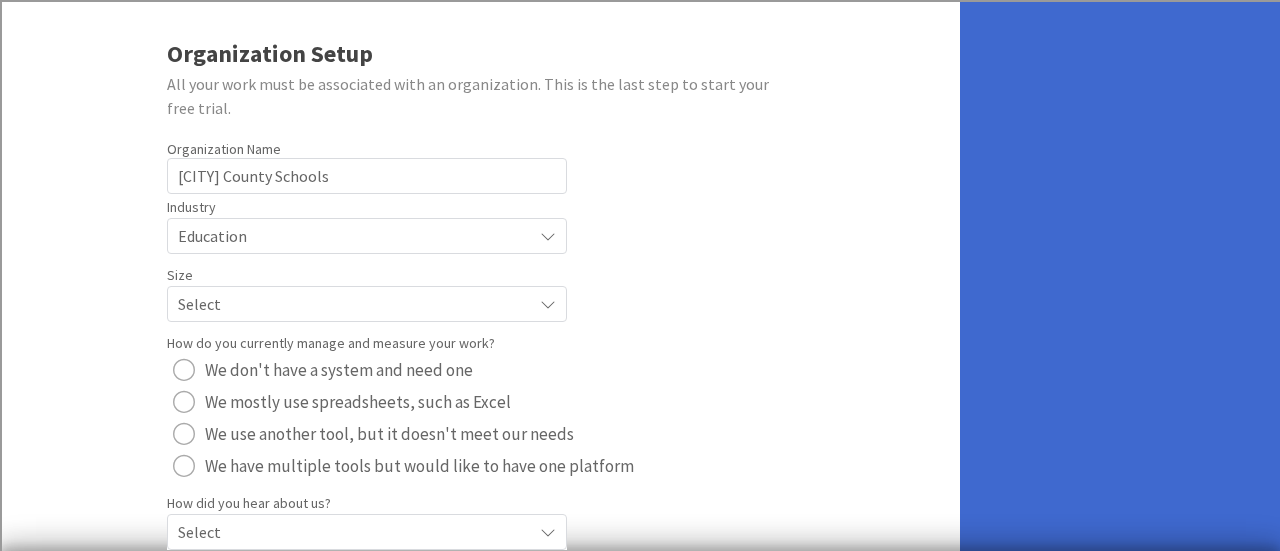 click at bounding box center (548, 236) 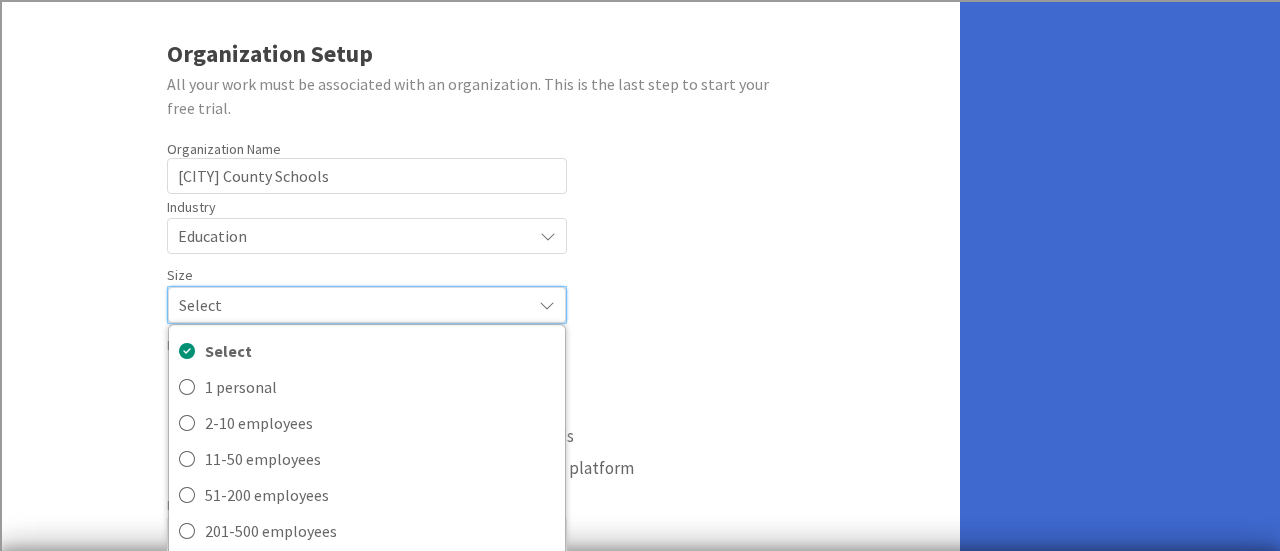 click on "Organization Setup All your work must be associated with an organization. This is the last step to start your free trial. Organization Name 19 / 64 Knox County Schools Industry Education Select Agriculture Construction Education Entertainment Financial Health Care Hospitality Manufacturing Media Real Estate Retail Service Technology Transportation Utilities Size Select Select 1 personal 2-10 employees 11-50 employees 51-200 employees 201-500 employees 501-1000 employees 1001-5000 employees 5001-10,000 employees 10,000+ employees How do you currently manage and measure your work? We don't have a system and need one We mostly use spreadsheets, such as Excel We use another tool, but it doesn't meet our needs We have multiple tools but would like to have one platform How did you hear about us? Select Create Organization" at bounding box center [480, 294] 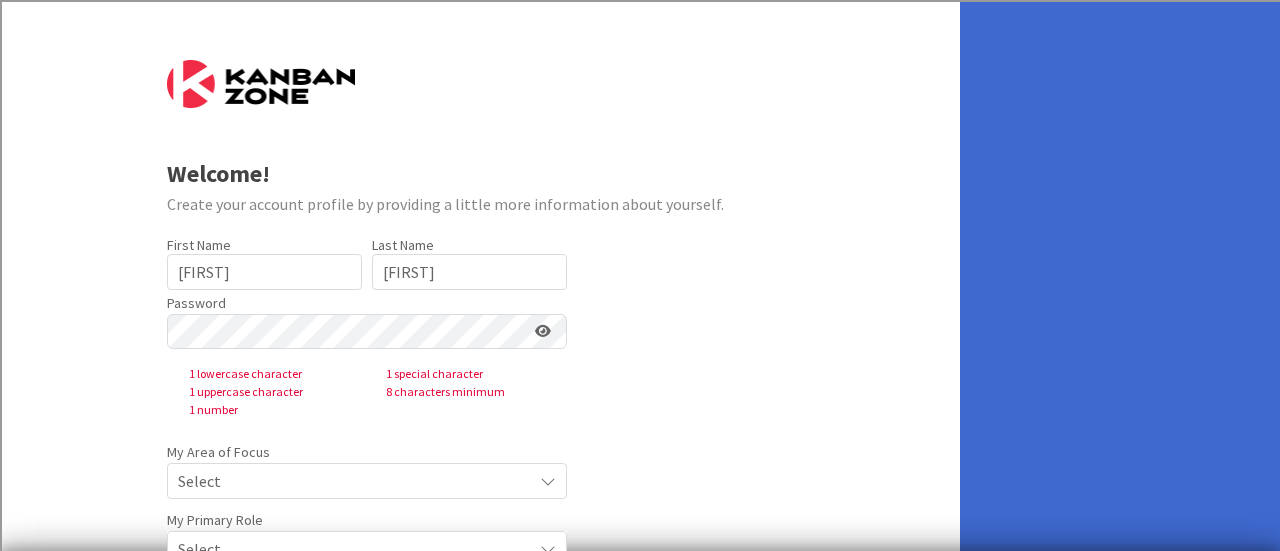 scroll, scrollTop: 0, scrollLeft: 0, axis: both 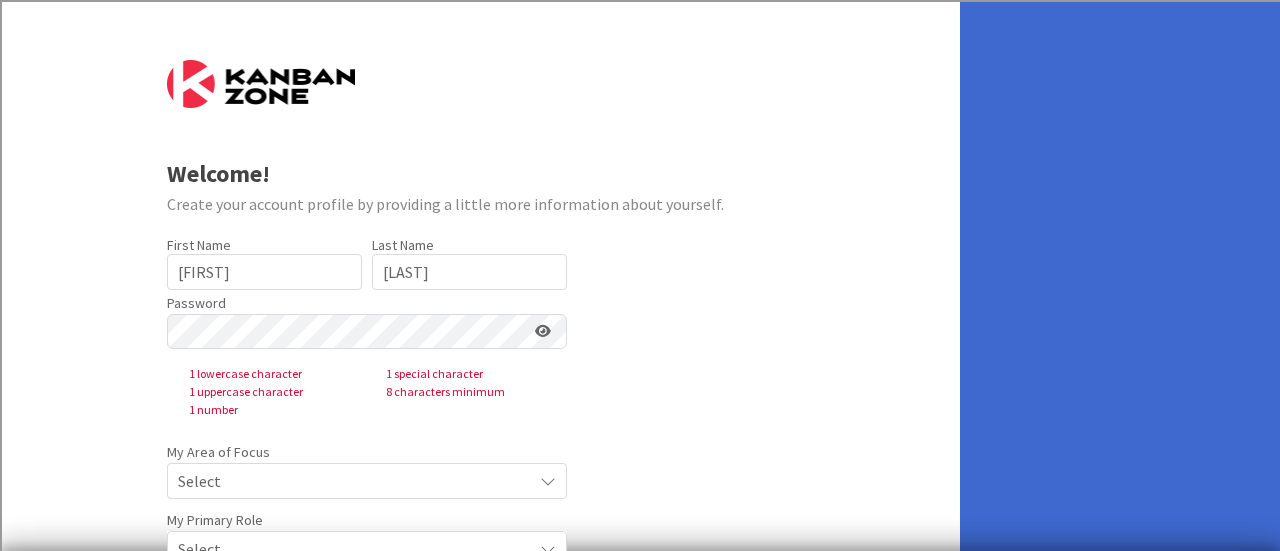 click at bounding box center [548, 481] 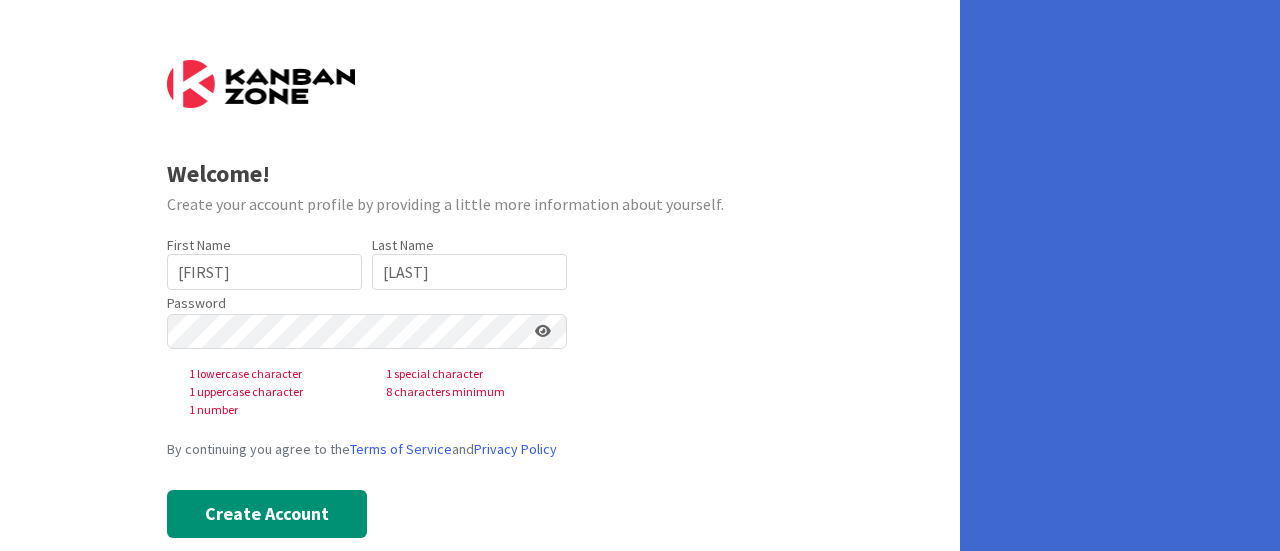 scroll, scrollTop: 0, scrollLeft: 0, axis: both 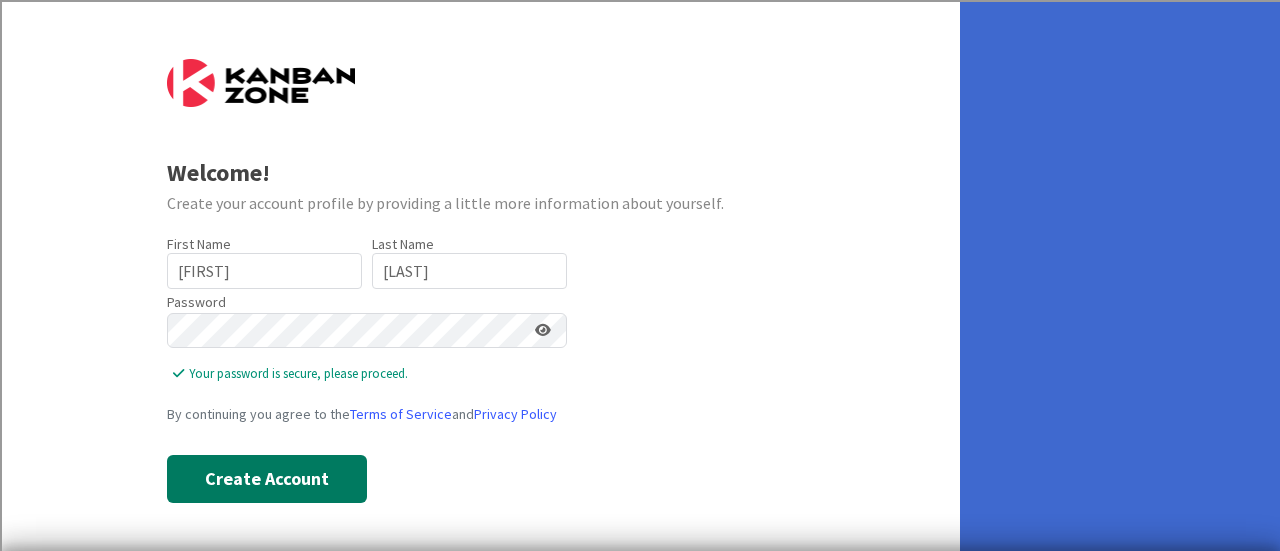 click on "Create Account" at bounding box center [267, 479] 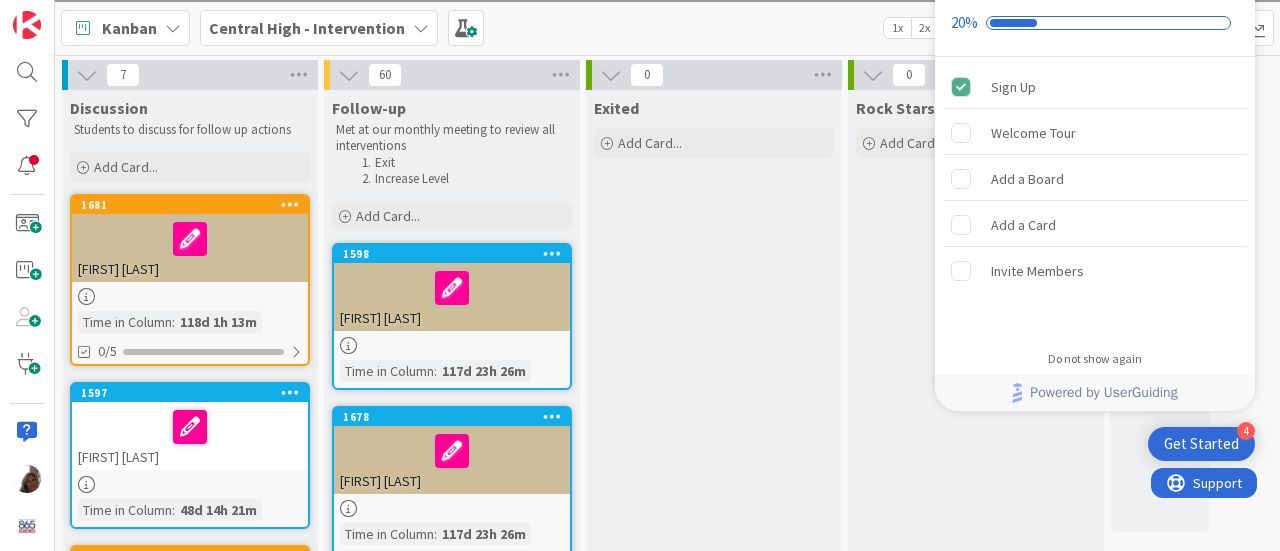 scroll, scrollTop: 0, scrollLeft: 0, axis: both 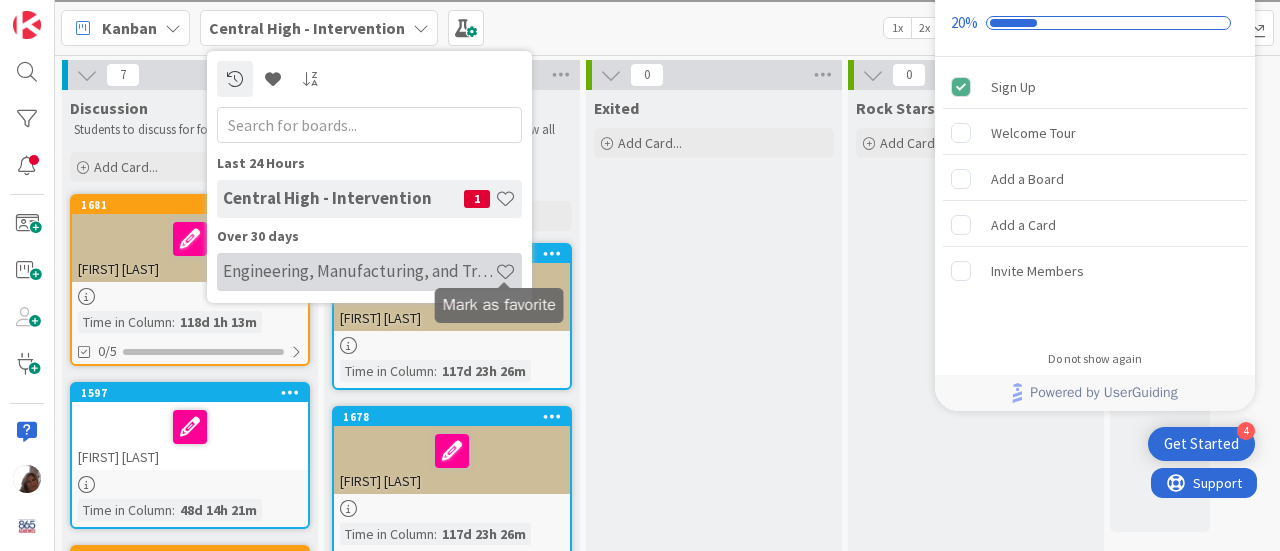 click at bounding box center (505, 271) 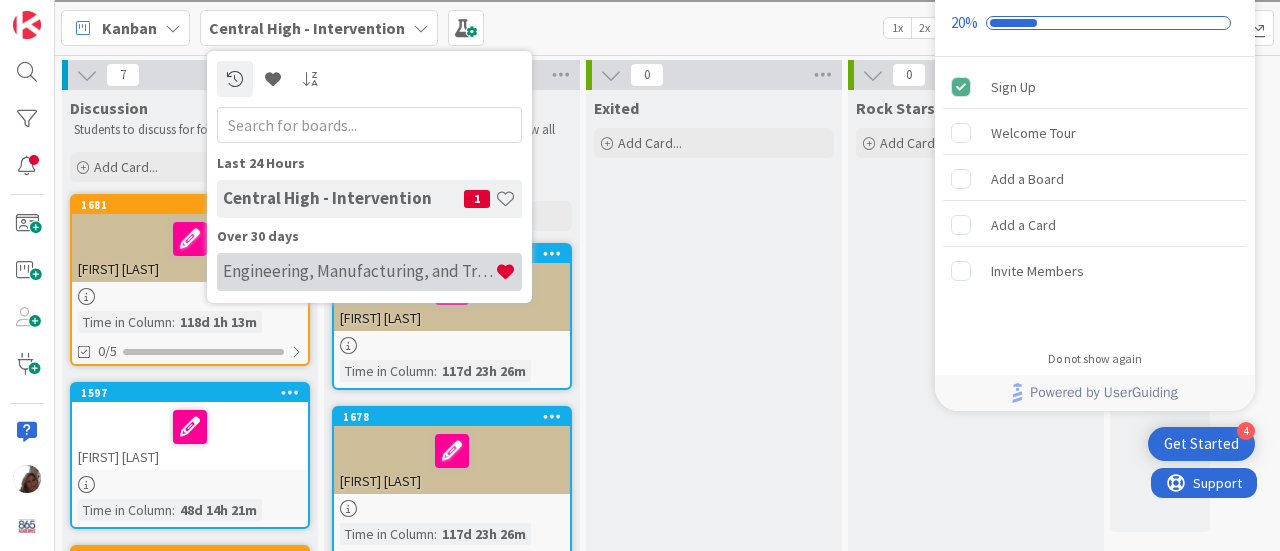 click on "Engineering, Manufacturing, and Transportation" at bounding box center (359, 271) 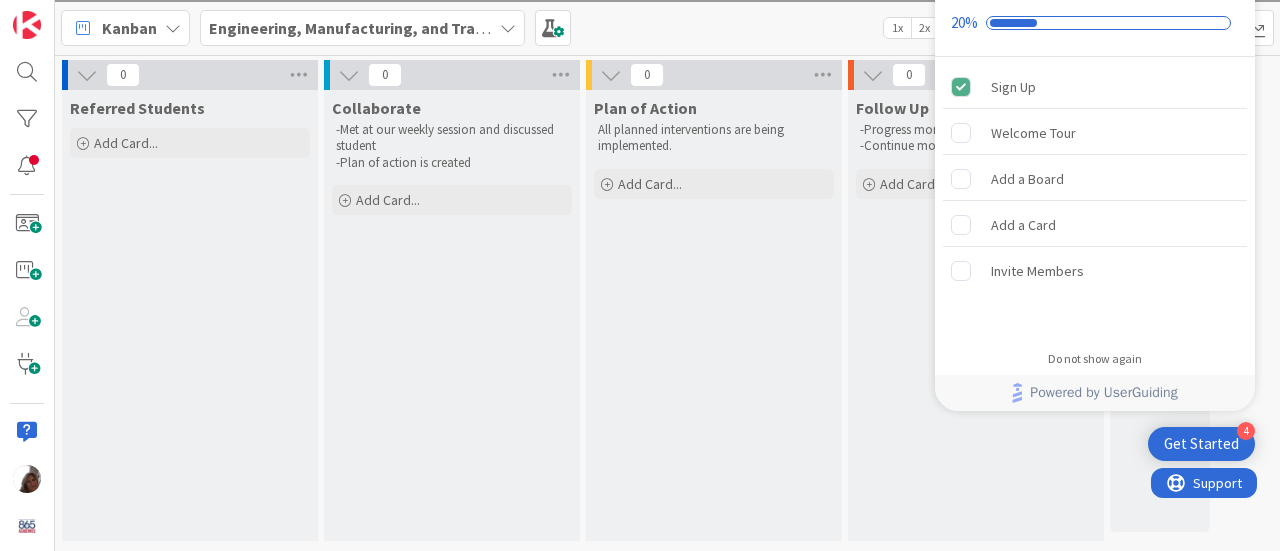 scroll, scrollTop: 0, scrollLeft: 0, axis: both 